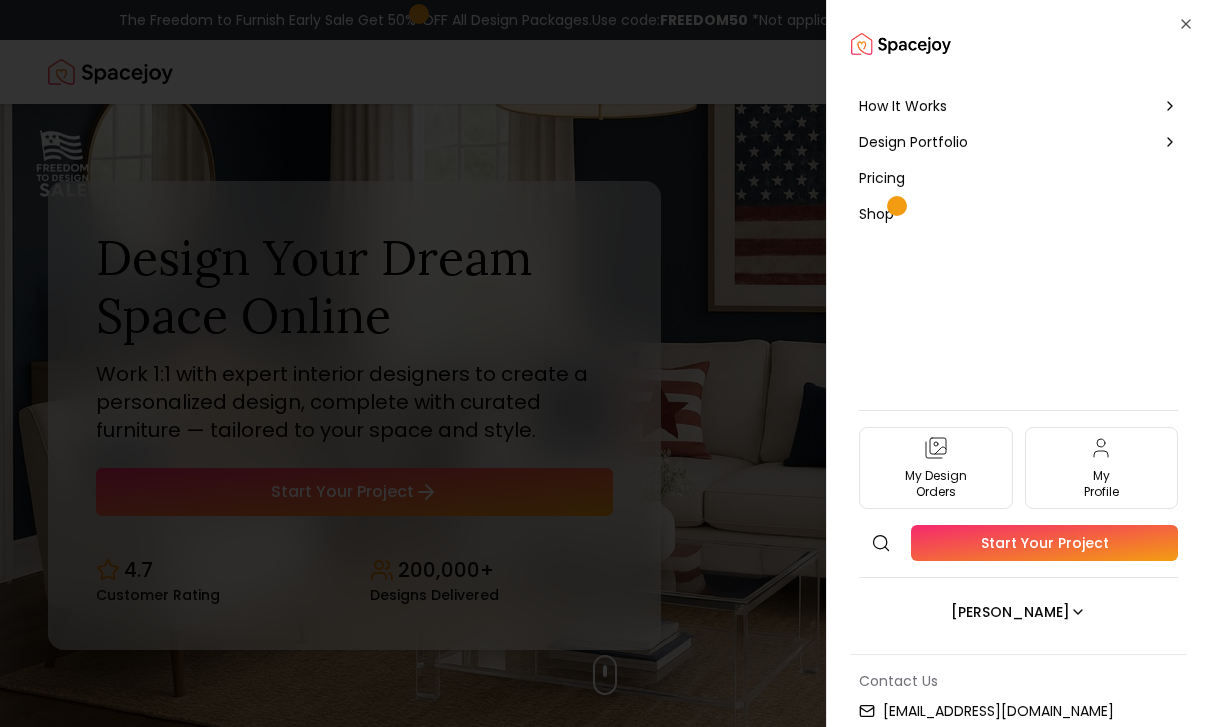 scroll, scrollTop: 0, scrollLeft: 0, axis: both 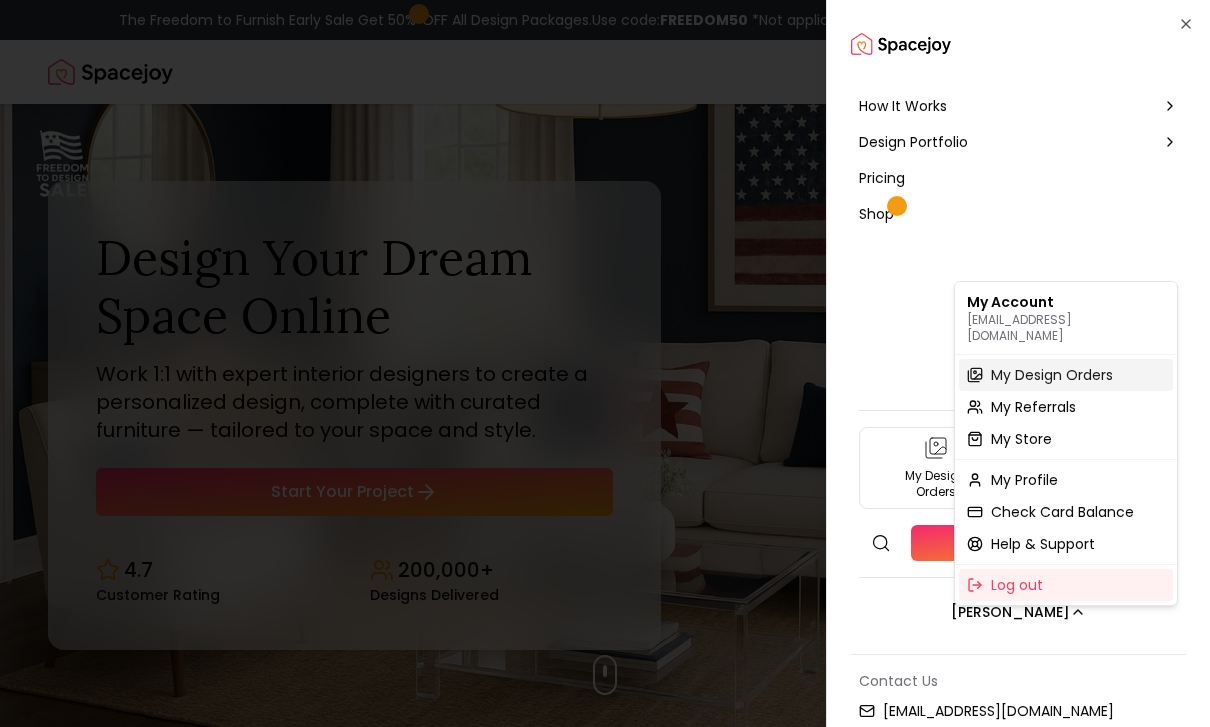 click on "My Design Orders" at bounding box center (1052, 375) 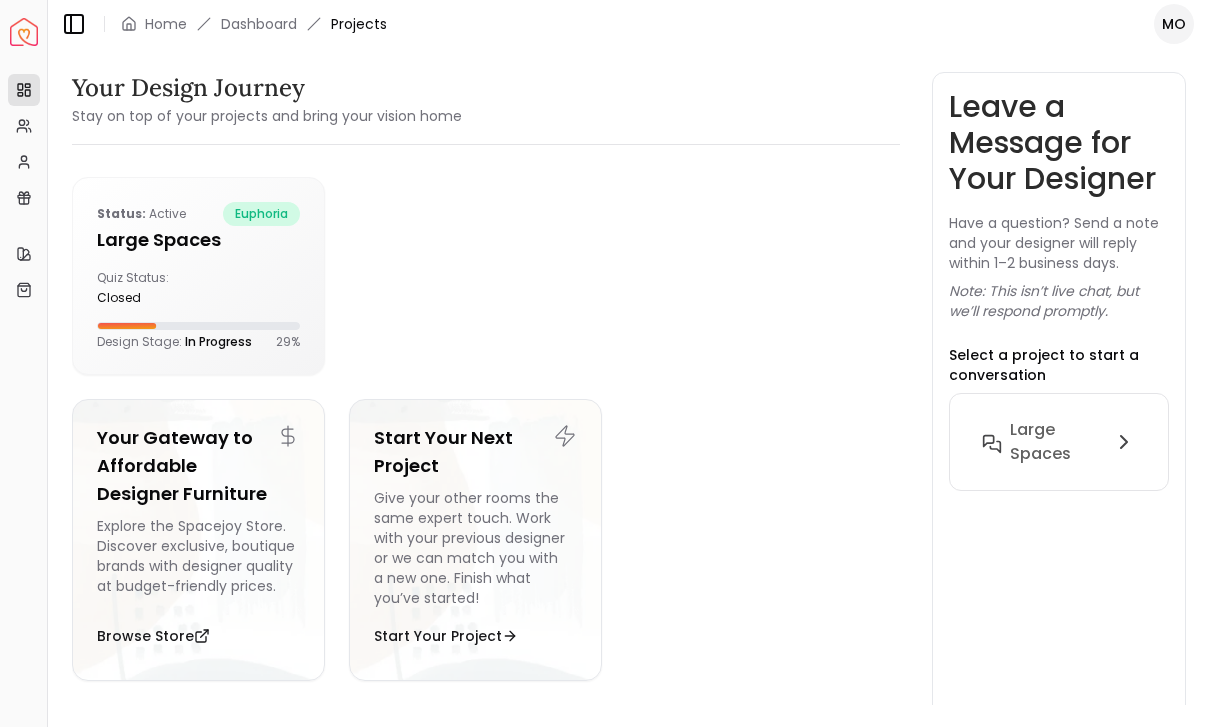 click on "Spacejoy Dashboard Overview Projects My Referrals My Profile Gift Card Balance Quick Links My Style My Store Toggle Sidebar Home Dashboard Projects MO Your Design Journey Stay on top of your projects and bring your vision home Status:   active euphoria Large Spaces  Quiz Status: closed Design Stage:   In Progress 29 % Your Gateway to Affordable Designer Furniture Explore the Spacejoy Store. Discover exclusive, boutique brands with designer quality at budget-friendly prices. Browse Store   Start Your Next Project Give your other rooms the same expert touch. Work with your previous designer or we can match you with a new one. Finish what you’ve started! Start Your Project   Need Help? Email us at [EMAIL_ADDRESS][DOMAIN_NAME] Quick Tip to Stay in the Loop We’ll be sending important updates from   [EMAIL_ADDRESS][DOMAIN_NAME] , including your design previews, designer messages, and delivery info. Add  [EMAIL_ADDRESS][DOMAIN_NAME]  to your Contacts or Safe Sender List If you use Gmail, drag our email to your   Primary tab   “Not Spam”" at bounding box center [605, 363] 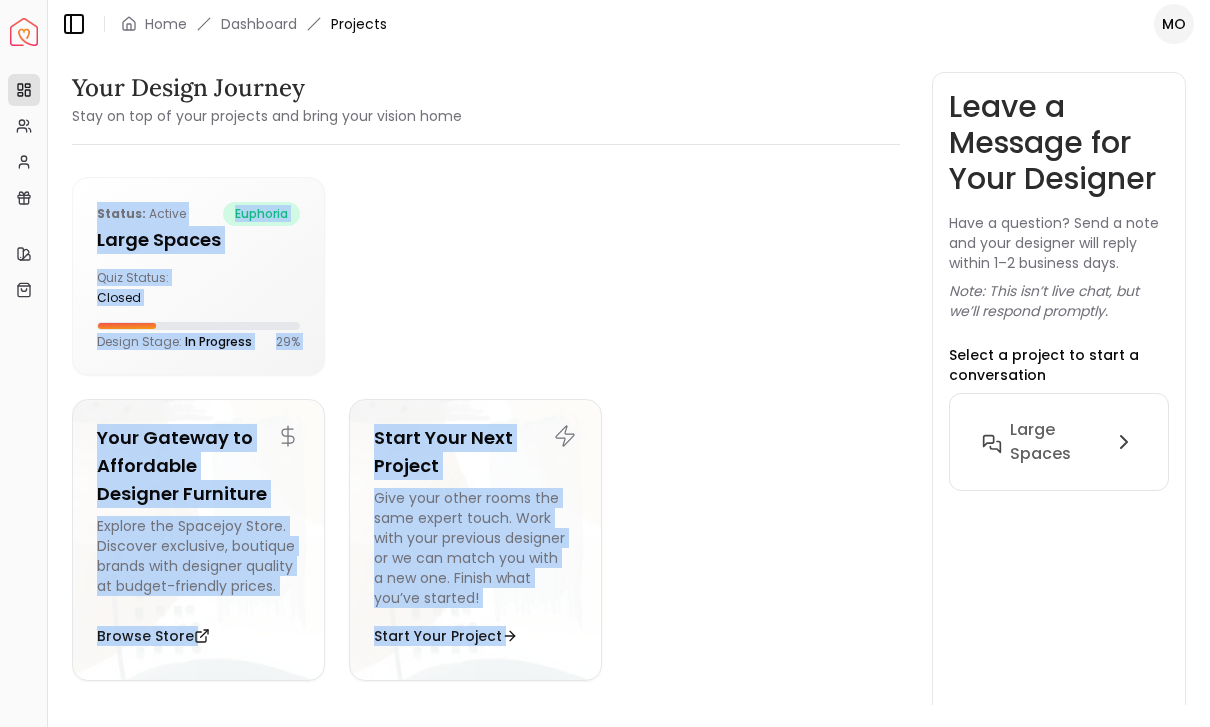 click on "Spacejoy Dashboard Overview Projects My Referrals My Profile Gift Card Balance Quick Links My Style My Store Toggle Sidebar Home Dashboard Projects MO Your Design Journey Stay on top of your projects and bring your vision home Status:   active euphoria Large Spaces  Quiz Status: closed Design Stage:   In Progress 29 % Your Gateway to Affordable Designer Furniture Explore the Spacejoy Store. Discover exclusive, boutique brands with designer quality at budget-friendly prices. Browse Store   Start Your Next Project Give your other rooms the same expert touch. Work with your previous designer or we can match you with a new one. Finish what you’ve started! Start Your Project   Need Help? Email us at [EMAIL_ADDRESS][DOMAIN_NAME] Quick Tip to Stay in the Loop We’ll be sending important updates from   [EMAIL_ADDRESS][DOMAIN_NAME] , including your design previews, designer messages, and delivery info. Add  [EMAIL_ADDRESS][DOMAIN_NAME]  to your Contacts or Safe Sender List If you use Gmail, drag our email to your   Primary tab   “Not Spam”" at bounding box center (605, 363) 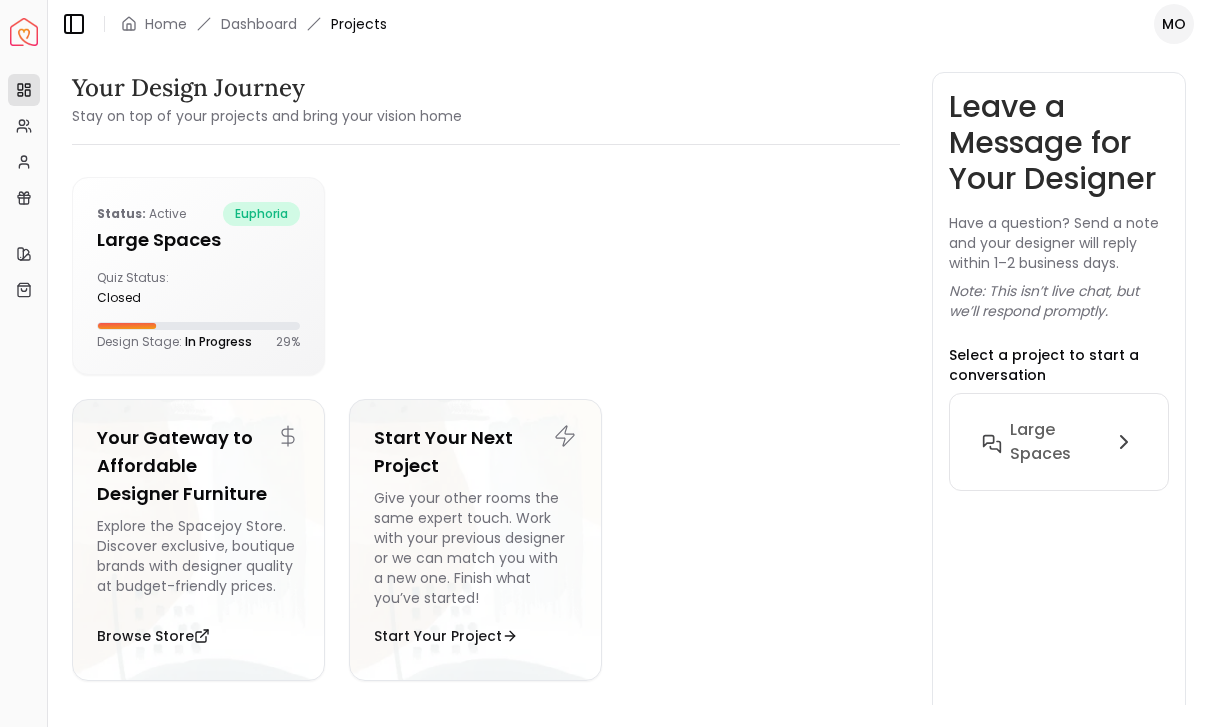 click on "Spacejoy Dashboard Overview Projects My Referrals My Profile Gift Card Balance Quick Links My Style My Store Toggle Sidebar Home Dashboard Projects MO Your Design Journey Stay on top of your projects and bring your vision home Status:   active euphoria Large Spaces  Quiz Status: closed Design Stage:   In Progress 29 % Your Gateway to Affordable Designer Furniture Explore the Spacejoy Store. Discover exclusive, boutique brands with designer quality at budget-friendly prices. Browse Store   Start Your Next Project Give your other rooms the same expert touch. Work with your previous designer or we can match you with a new one. Finish what you’ve started! Start Your Project   Need Help? Email us at [EMAIL_ADDRESS][DOMAIN_NAME] Quick Tip to Stay in the Loop We’ll be sending important updates from   [EMAIL_ADDRESS][DOMAIN_NAME] , including your design previews, designer messages, and delivery info. Add  [EMAIL_ADDRESS][DOMAIN_NAME]  to your Contacts or Safe Sender List If you use Gmail, drag our email to your   Primary tab   “Not Spam”" at bounding box center [605, 363] 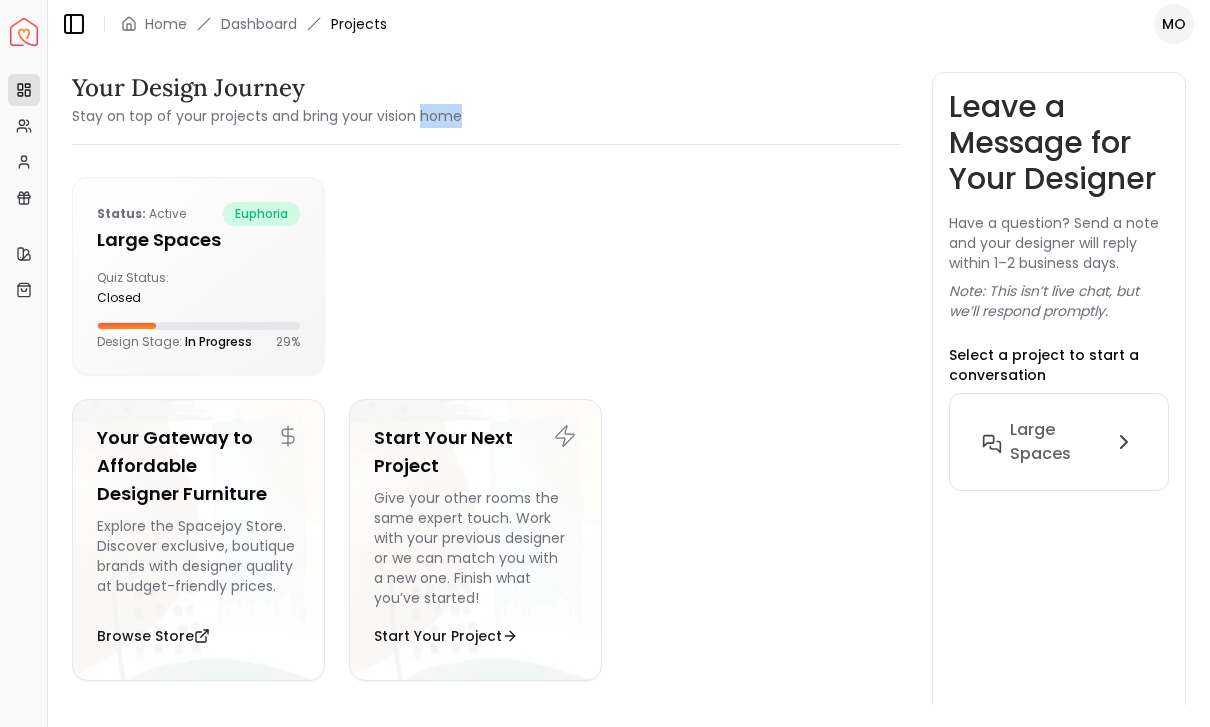 click on "Spacejoy Dashboard Overview Projects My Referrals My Profile Gift Card Balance Quick Links My Style My Store Toggle Sidebar Home Dashboard Projects MO Your Design Journey Stay on top of your projects and bring your vision home Status:   active euphoria Large Spaces  Quiz Status: closed Design Stage:   In Progress 29 % Your Gateway to Affordable Designer Furniture Explore the Spacejoy Store. Discover exclusive, boutique brands with designer quality at budget-friendly prices. Browse Store   Start Your Next Project Give your other rooms the same expert touch. Work with your previous designer or we can match you with a new one. Finish what you’ve started! Start Your Project   Need Help? Email us at [EMAIL_ADDRESS][DOMAIN_NAME] Quick Tip to Stay in the Loop We’ll be sending important updates from   [EMAIL_ADDRESS][DOMAIN_NAME] , including your design previews, designer messages, and delivery info. Add  [EMAIL_ADDRESS][DOMAIN_NAME]  to your Contacts or Safe Sender List If you use Gmail, drag our email to your   Primary tab   “Not Spam”" at bounding box center [605, 363] 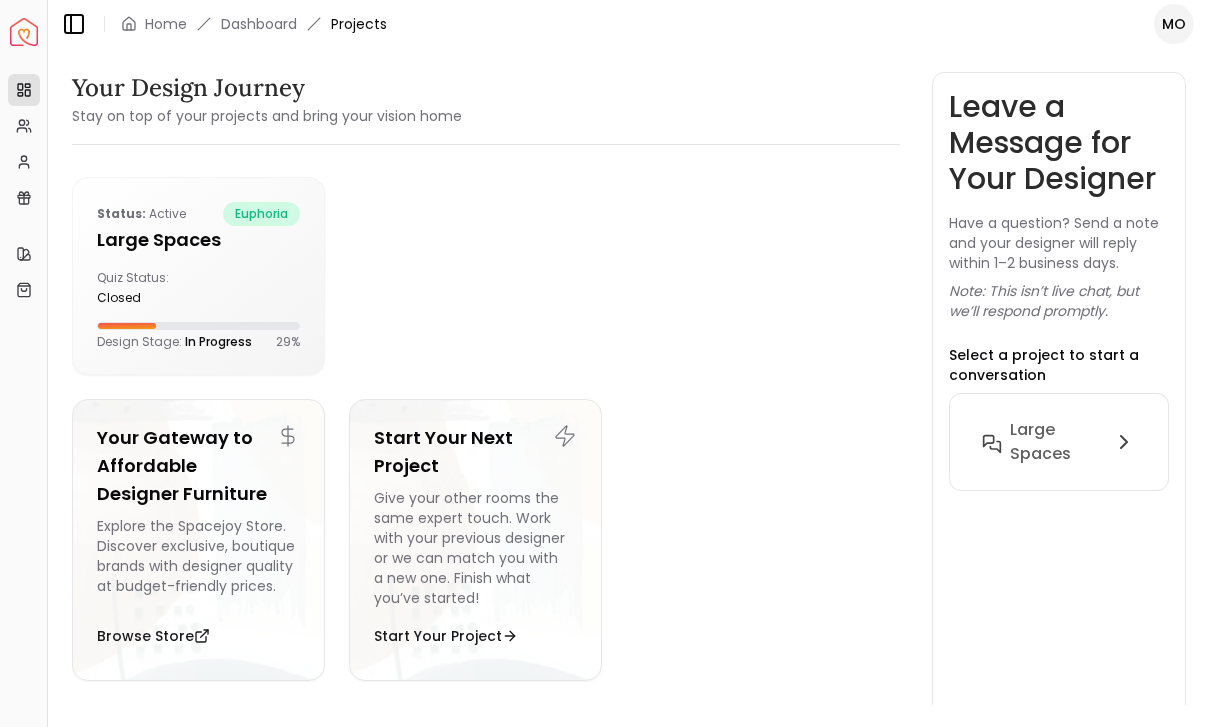 click on "Spacejoy Dashboard Overview Projects My Referrals My Profile Gift Card Balance Quick Links My Style My Store Toggle Sidebar Home Dashboard Projects MO Your Design Journey Stay on top of your projects and bring your vision home Status:   active euphoria Large Spaces  Quiz Status: closed Design Stage:   In Progress 29 % Your Gateway to Affordable Designer Furniture Explore the Spacejoy Store. Discover exclusive, boutique brands with designer quality at budget-friendly prices. Browse Store   Start Your Next Project Give your other rooms the same expert touch. Work with your previous designer or we can match you with a new one. Finish what you’ve started! Start Your Project   Need Help? Email us at [EMAIL_ADDRESS][DOMAIN_NAME] Quick Tip to Stay in the Loop We’ll be sending important updates from   [EMAIL_ADDRESS][DOMAIN_NAME] , including your design previews, designer messages, and delivery info. Add  [EMAIL_ADDRESS][DOMAIN_NAME]  to your Contacts or Safe Sender List If you use Gmail, drag our email to your   Primary tab   “Not Spam”" at bounding box center [605, 363] 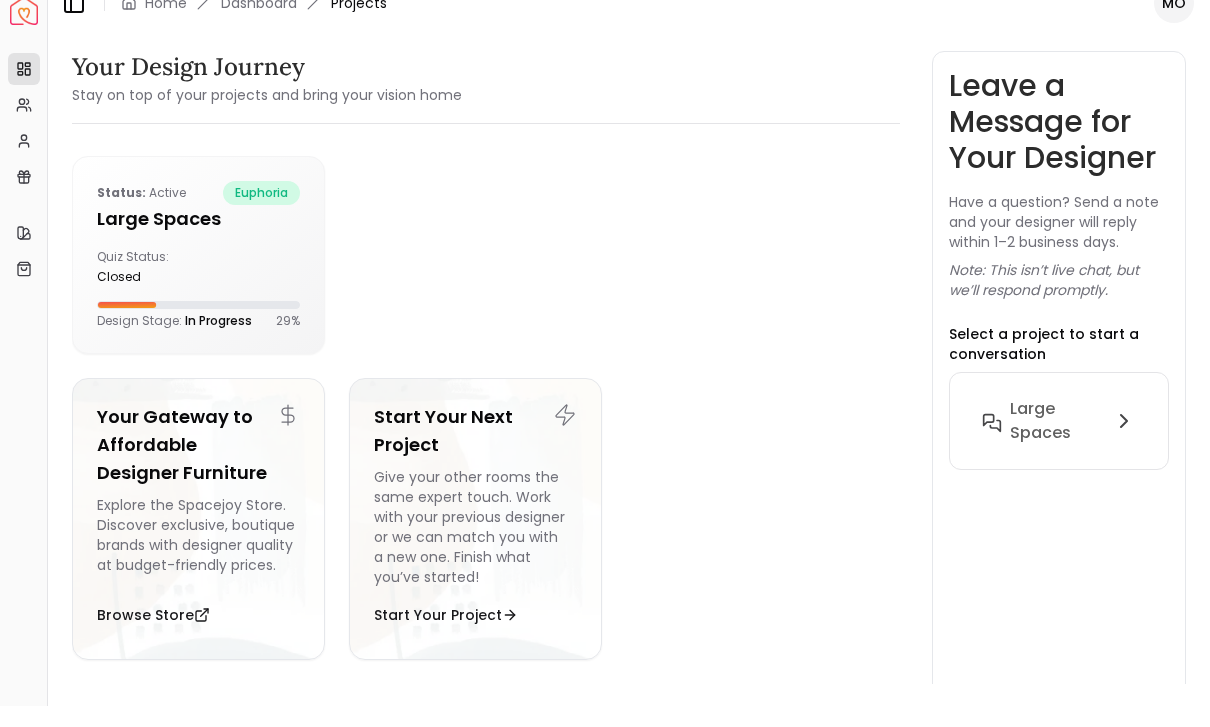 scroll, scrollTop: 0, scrollLeft: 0, axis: both 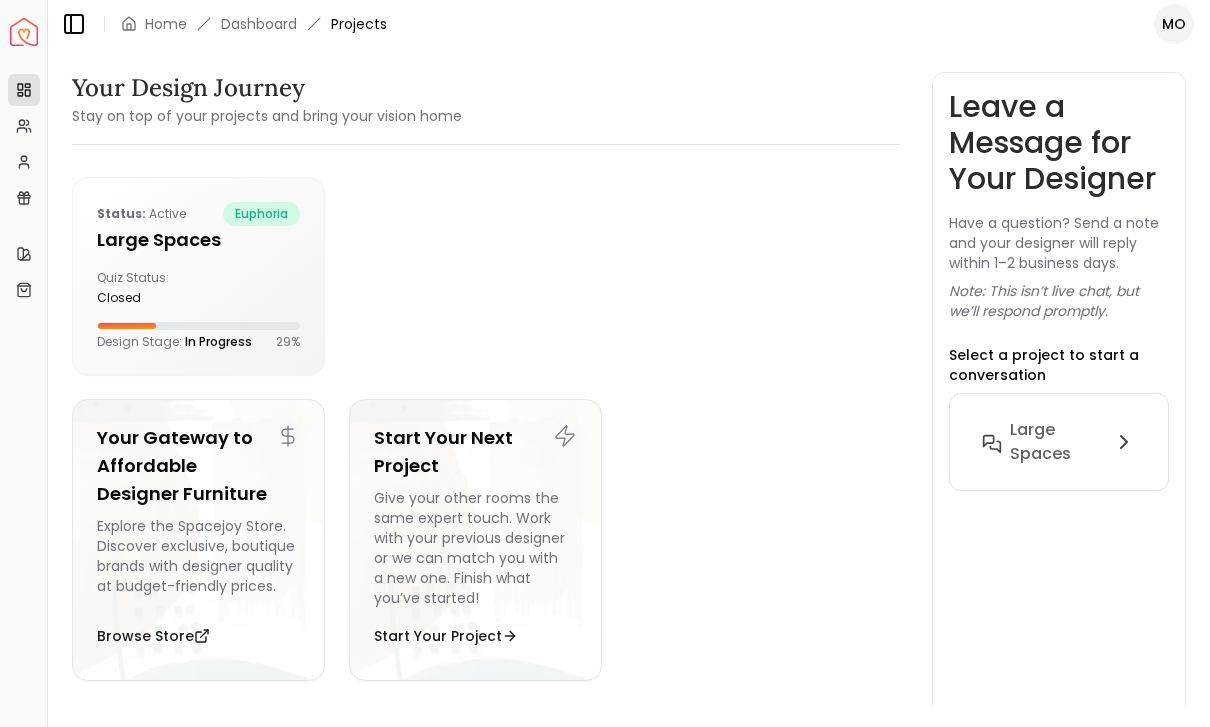 click on "Spacejoy Dashboard Overview Projects My Referrals My Profile Gift Card Balance Quick Links My Style My Store Toggle Sidebar Home Dashboard Projects MO Your Design Journey Stay on top of your projects and bring your vision home Status:   active euphoria Large Spaces  Quiz Status: closed Design Stage:   In Progress 29 % Your Gateway to Affordable Designer Furniture Explore the Spacejoy Store. Discover exclusive, boutique brands with designer quality at budget-friendly prices. Browse Store   Start Your Next Project Give your other rooms the same expert touch. Work with your previous designer or we can match you with a new one. Finish what you’ve started! Start Your Project   Need Help? Email us at [EMAIL_ADDRESS][DOMAIN_NAME] Quick Tip to Stay in the Loop We’ll be sending important updates from   [EMAIL_ADDRESS][DOMAIN_NAME] , including your design previews, designer messages, and delivery info. Add  [EMAIL_ADDRESS][DOMAIN_NAME]  to your Contacts or Safe Sender List If you use Gmail, drag our email to your   Primary tab   “Not Spam”" at bounding box center (605, 363) 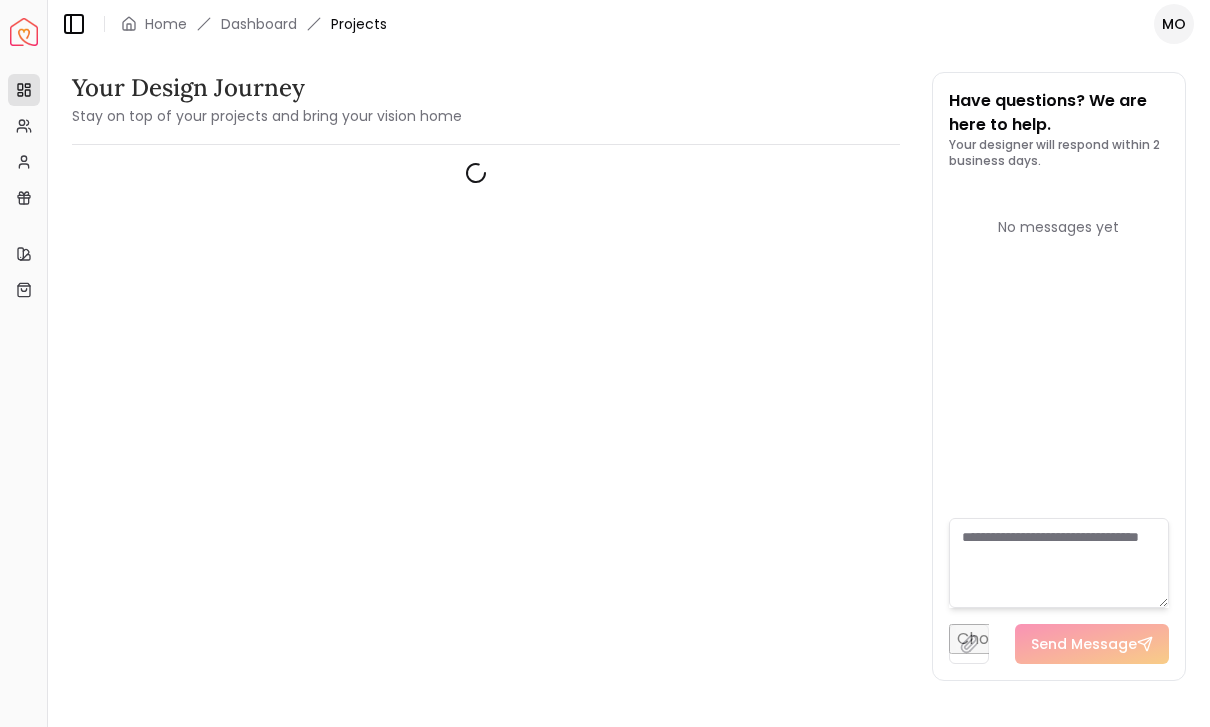 scroll, scrollTop: 0, scrollLeft: 0, axis: both 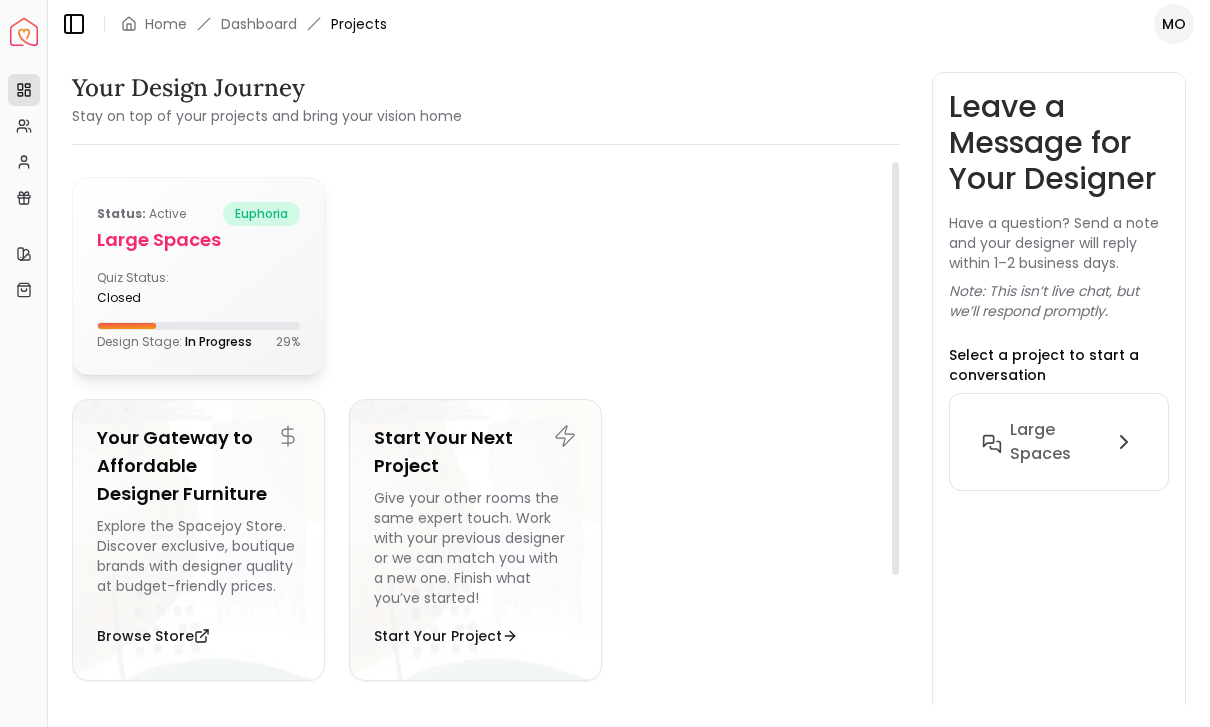click on "Quiz Status: closed" at bounding box center [144, 288] 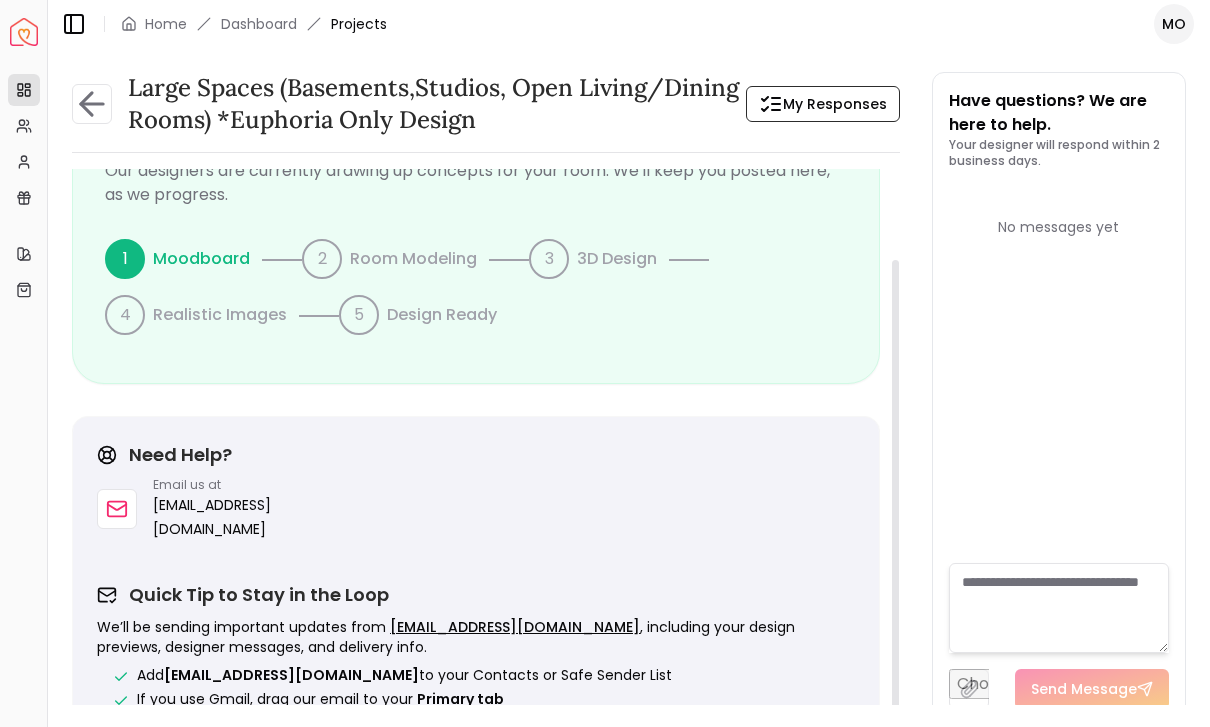 scroll, scrollTop: 103, scrollLeft: 0, axis: vertical 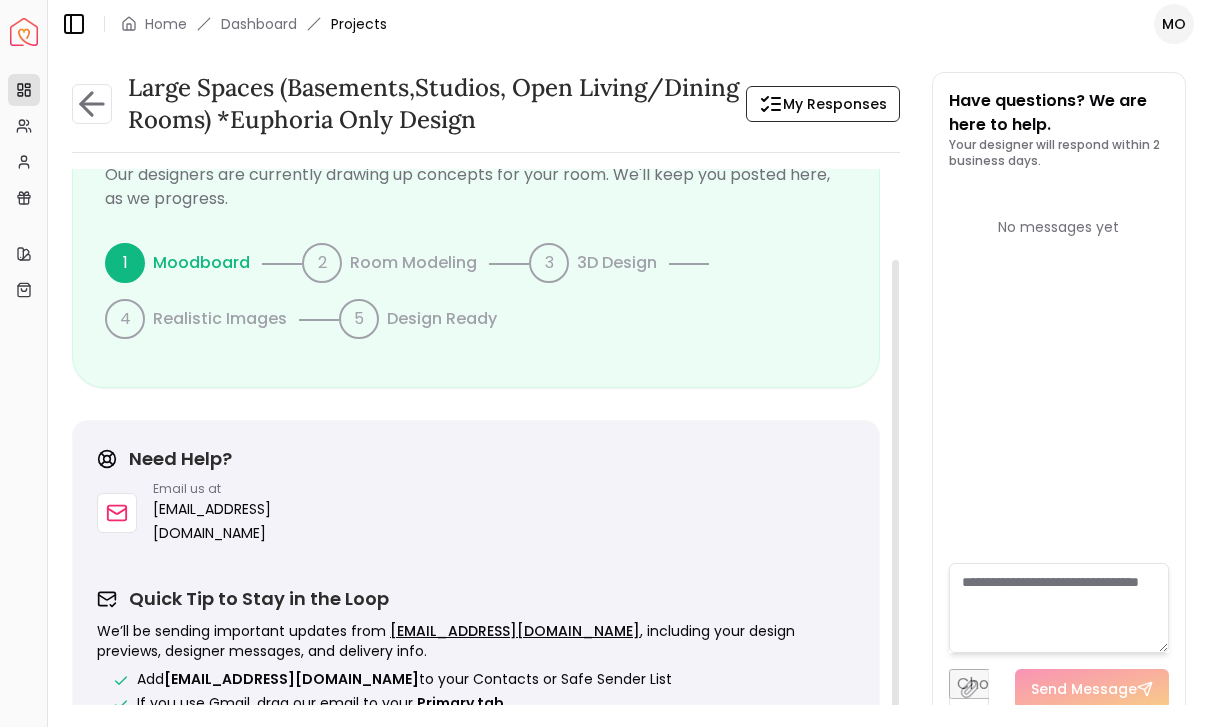 click at bounding box center [1059, 608] 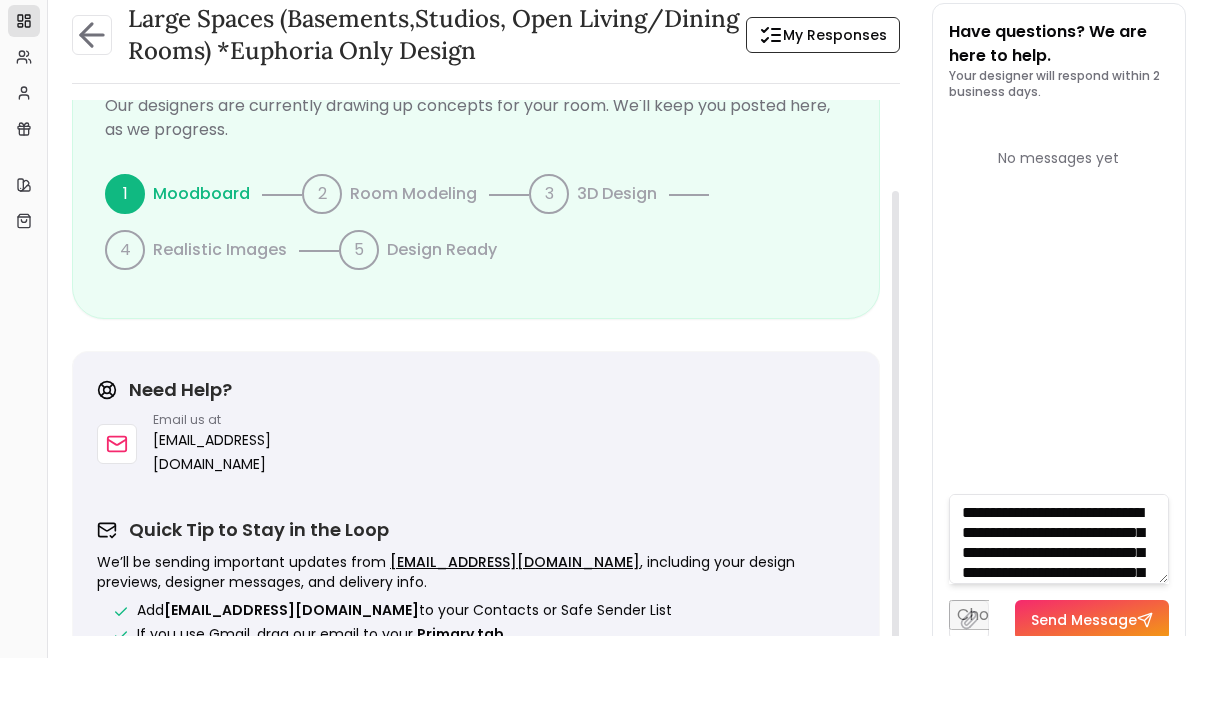scroll, scrollTop: 0, scrollLeft: 0, axis: both 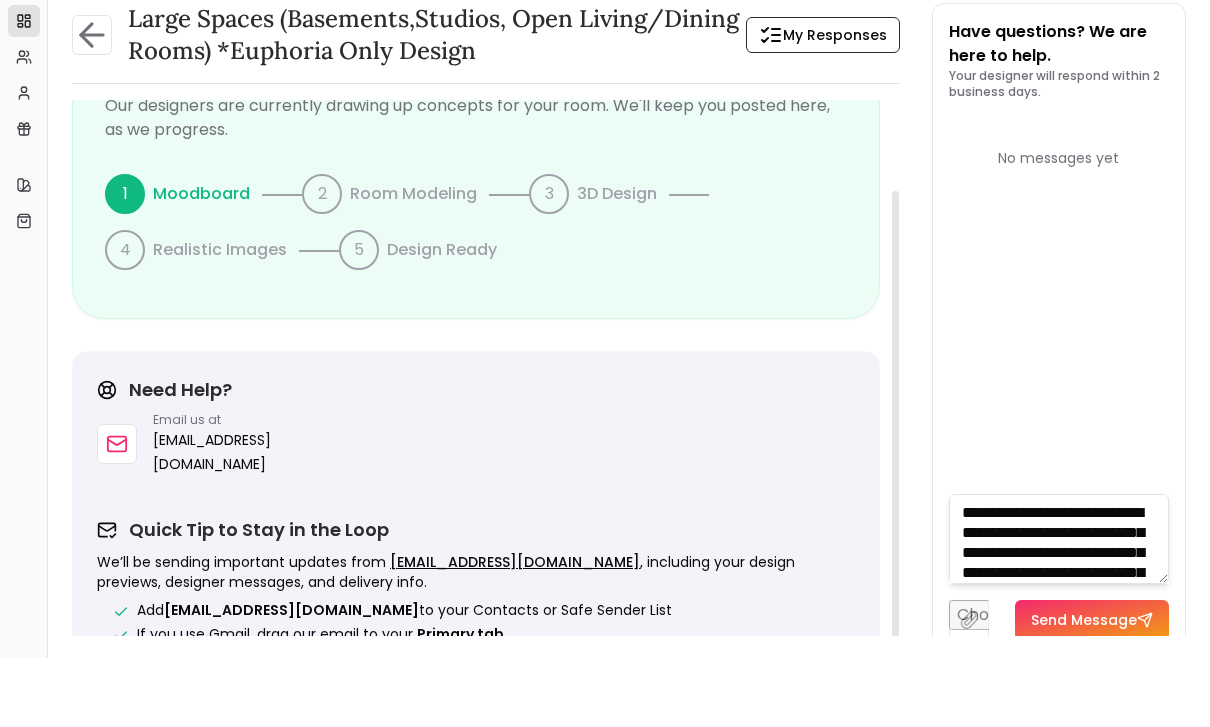 click on "**********" at bounding box center (1059, 608) 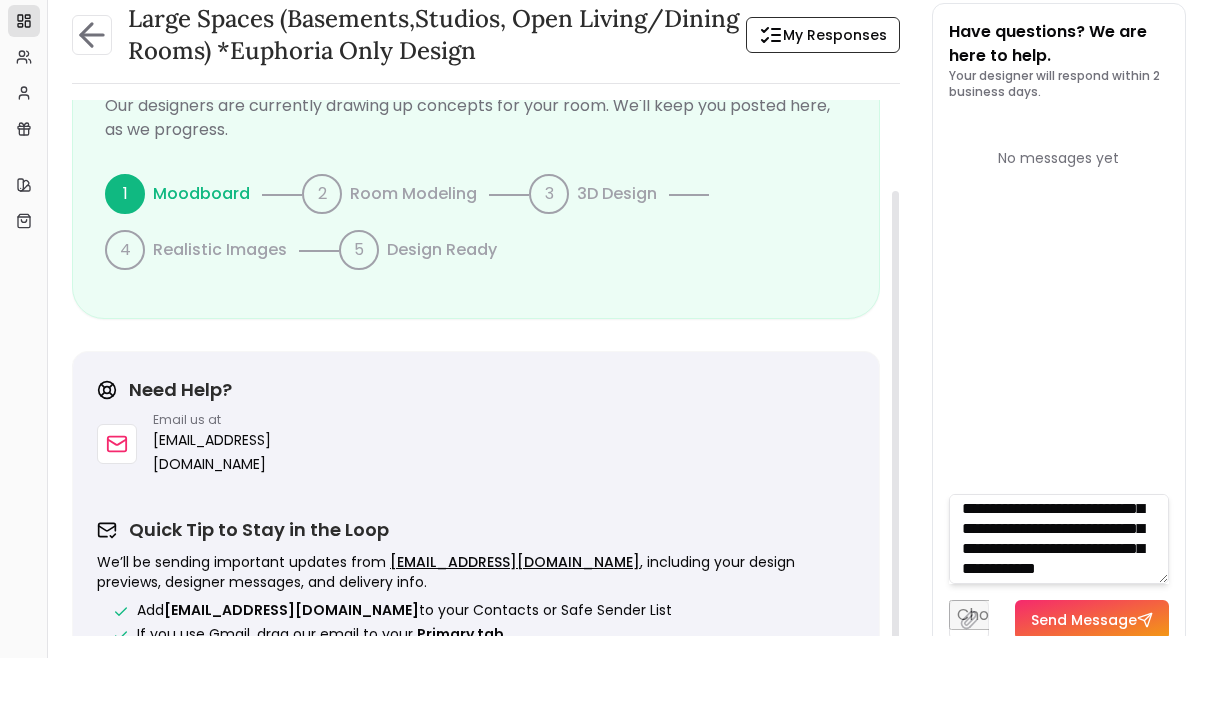 scroll, scrollTop: 73, scrollLeft: 0, axis: vertical 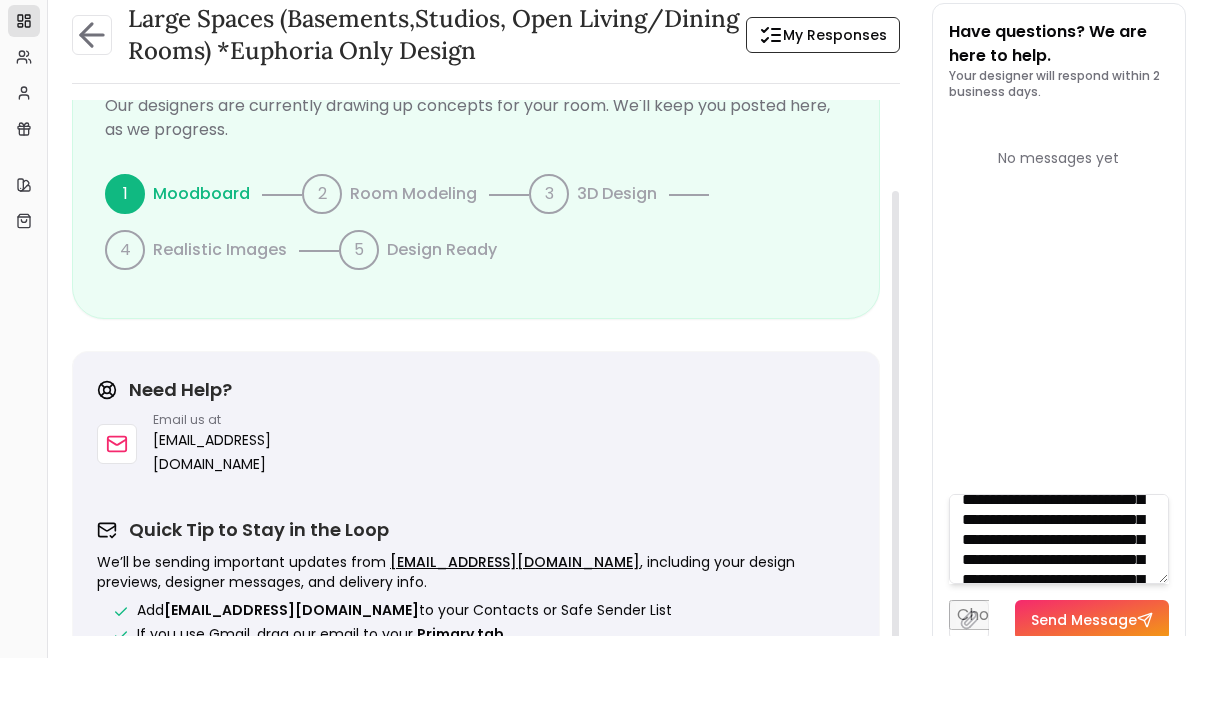 click on "**********" at bounding box center [1059, 608] 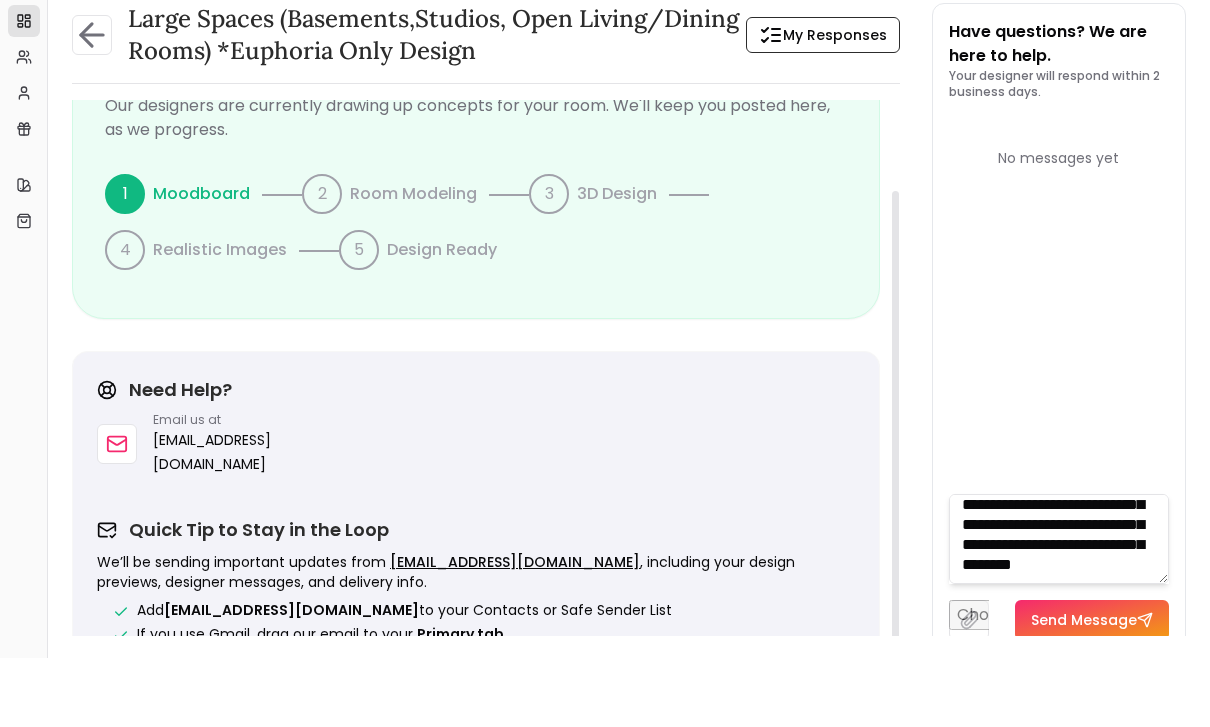scroll, scrollTop: 167, scrollLeft: 0, axis: vertical 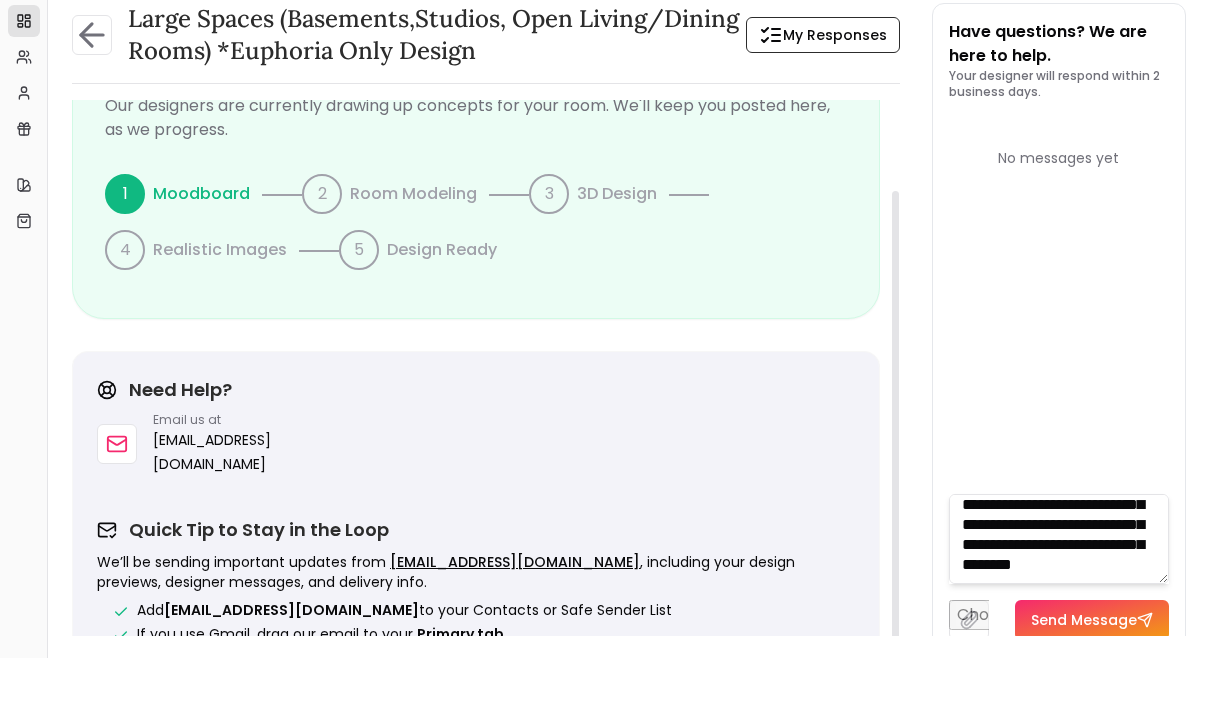 click on "**********" at bounding box center (1059, 608) 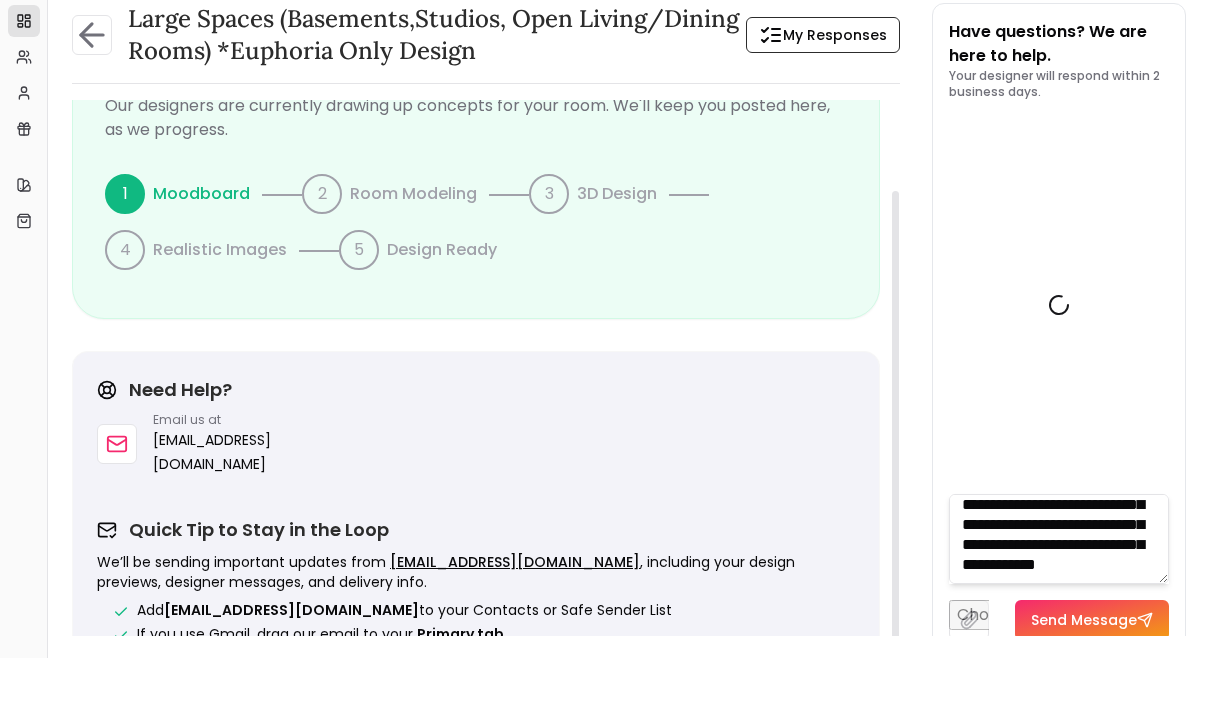 type on "**********" 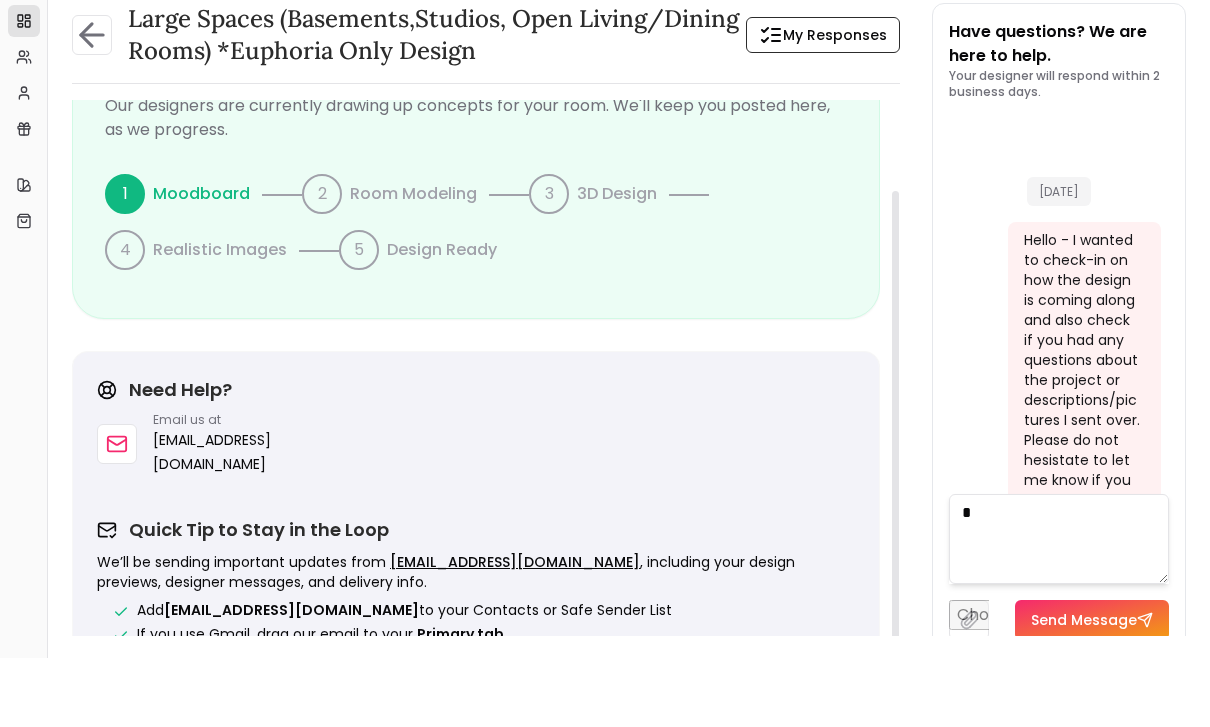 scroll, scrollTop: 0, scrollLeft: 0, axis: both 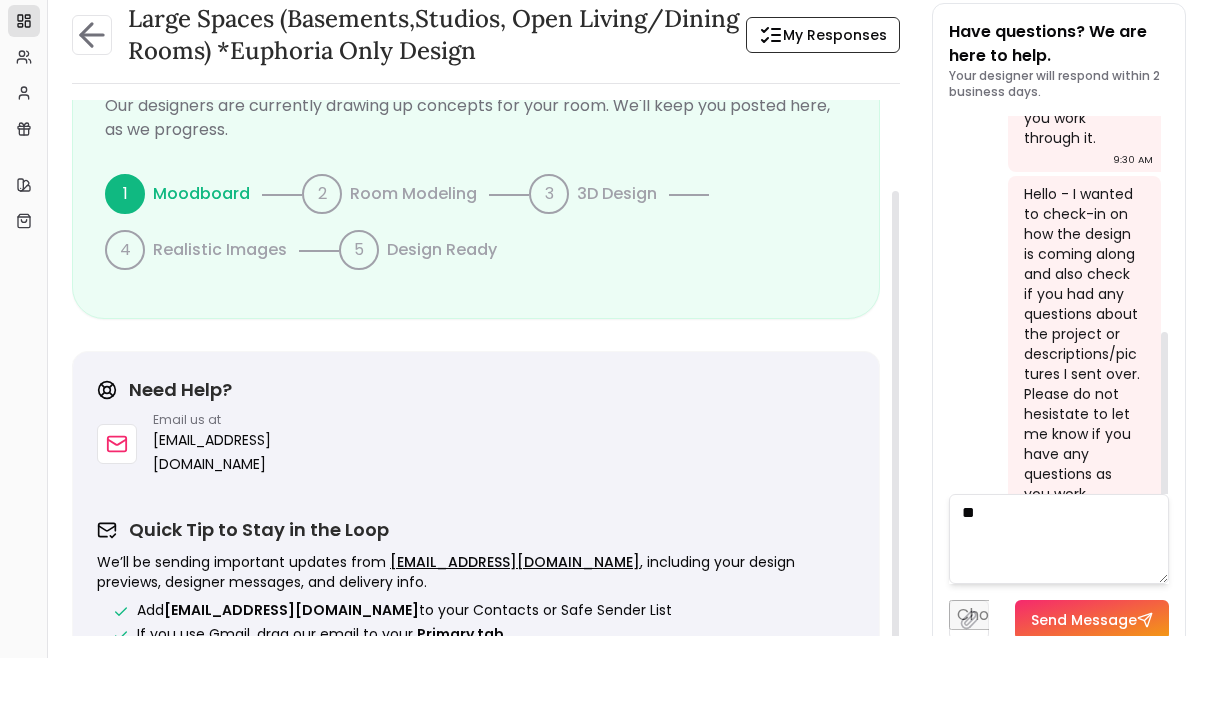 type on "*" 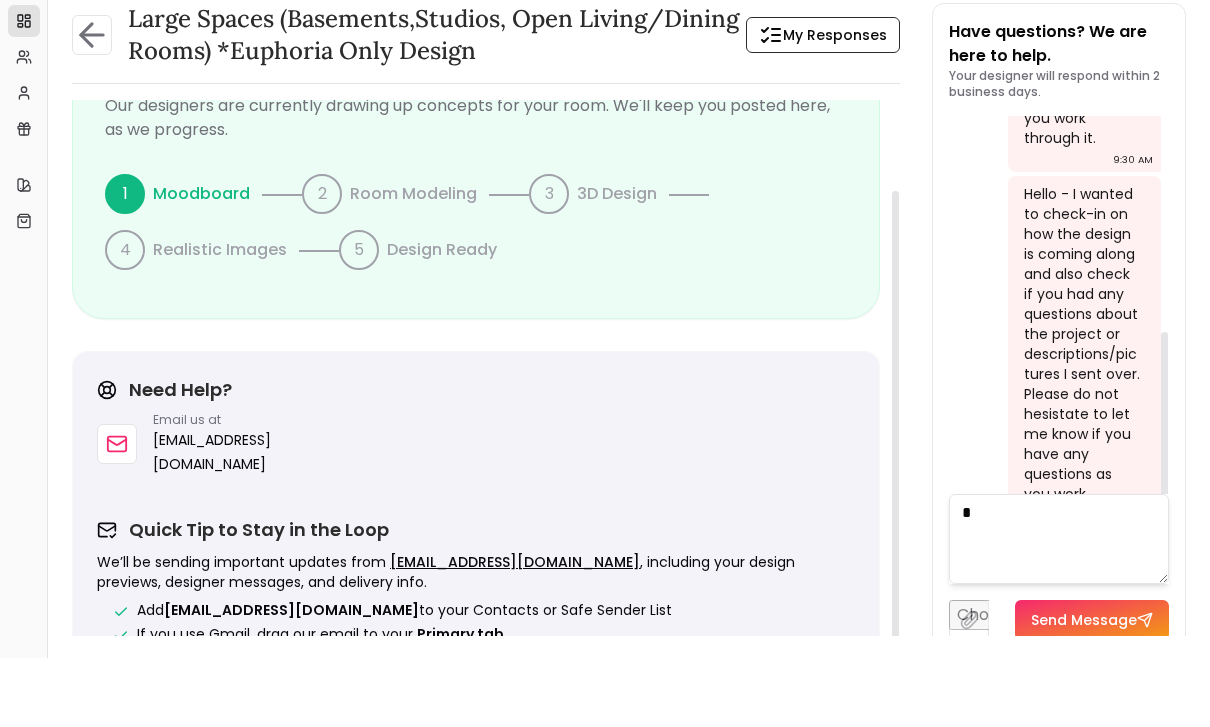 type 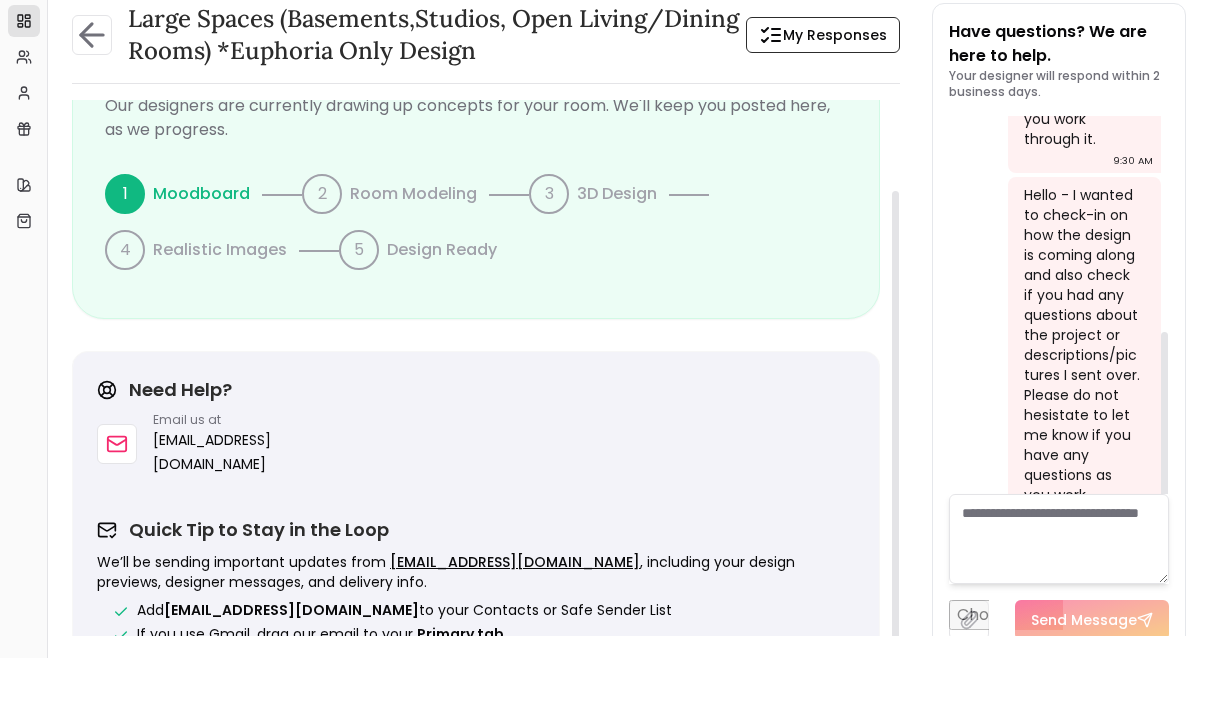 scroll, scrollTop: 422, scrollLeft: 0, axis: vertical 